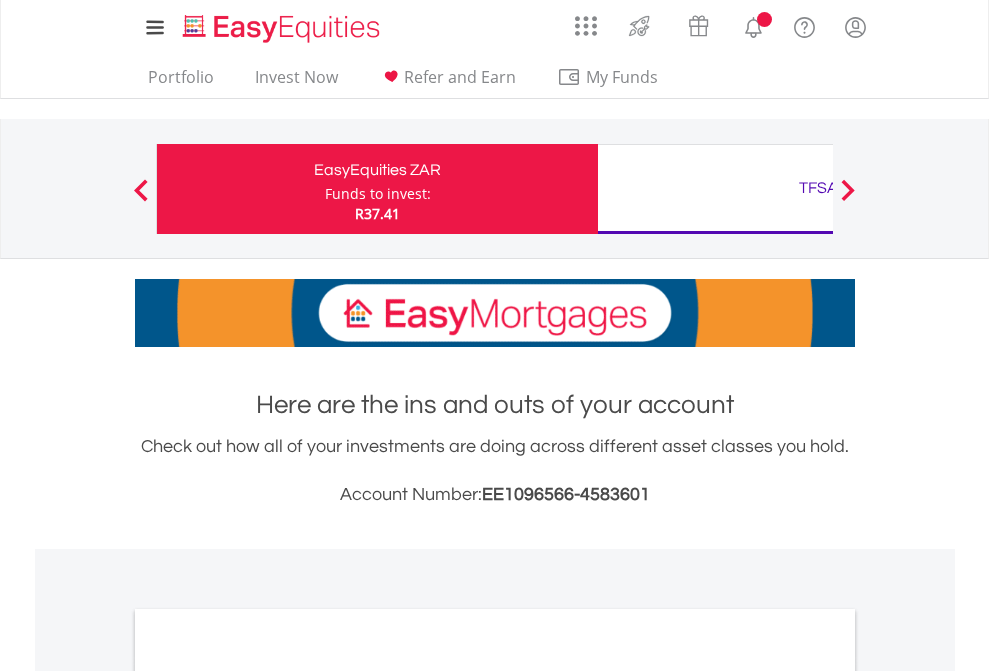scroll, scrollTop: 0, scrollLeft: 0, axis: both 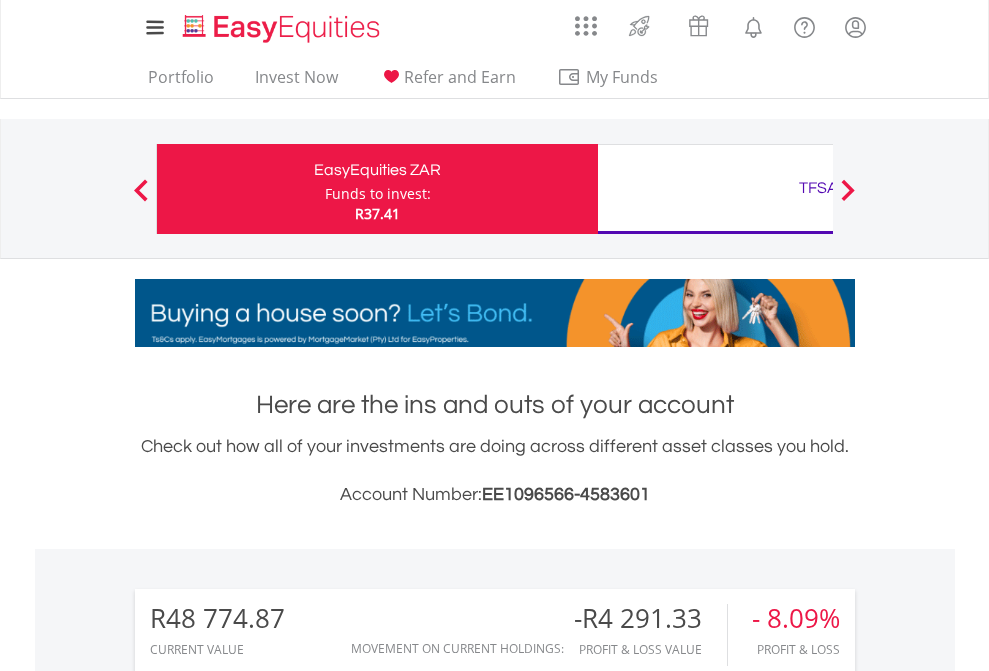 click on "Funds to invest:" at bounding box center [378, 194] 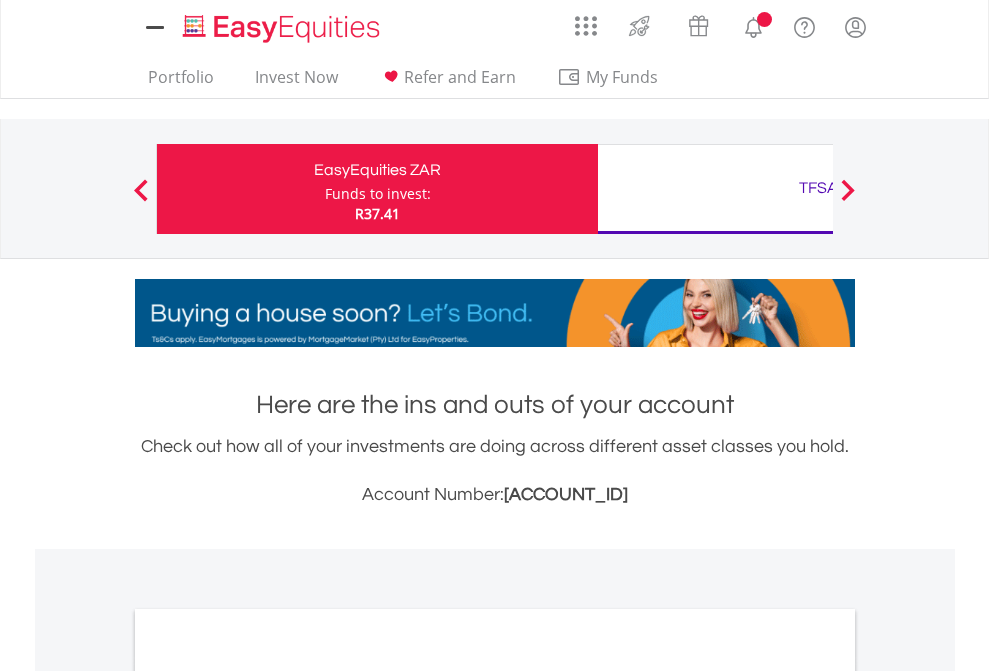 scroll, scrollTop: 0, scrollLeft: 0, axis: both 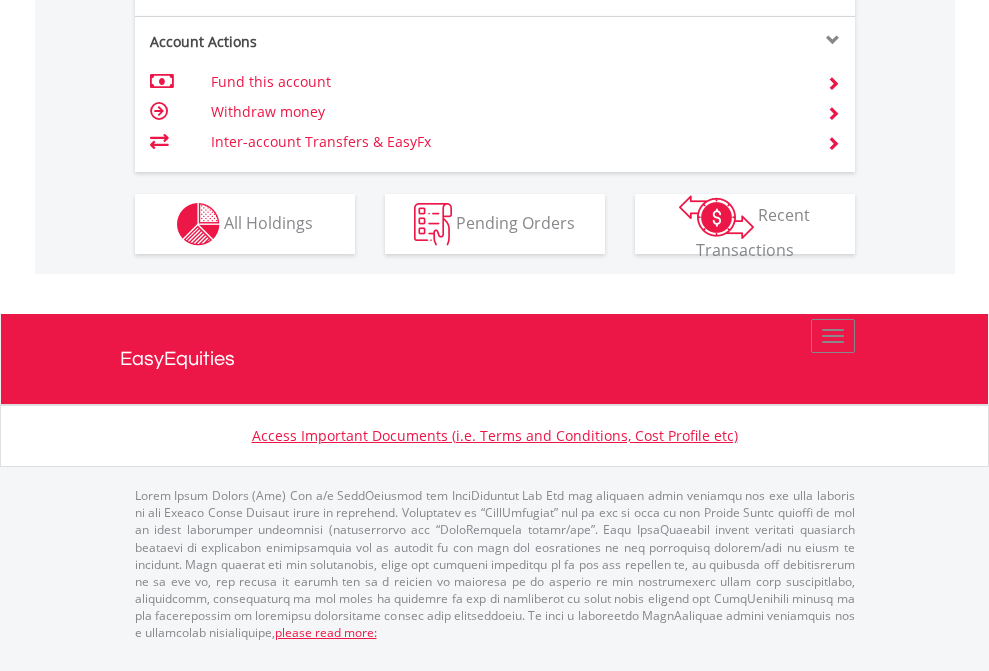 click on "Investment types" at bounding box center [706, -337] 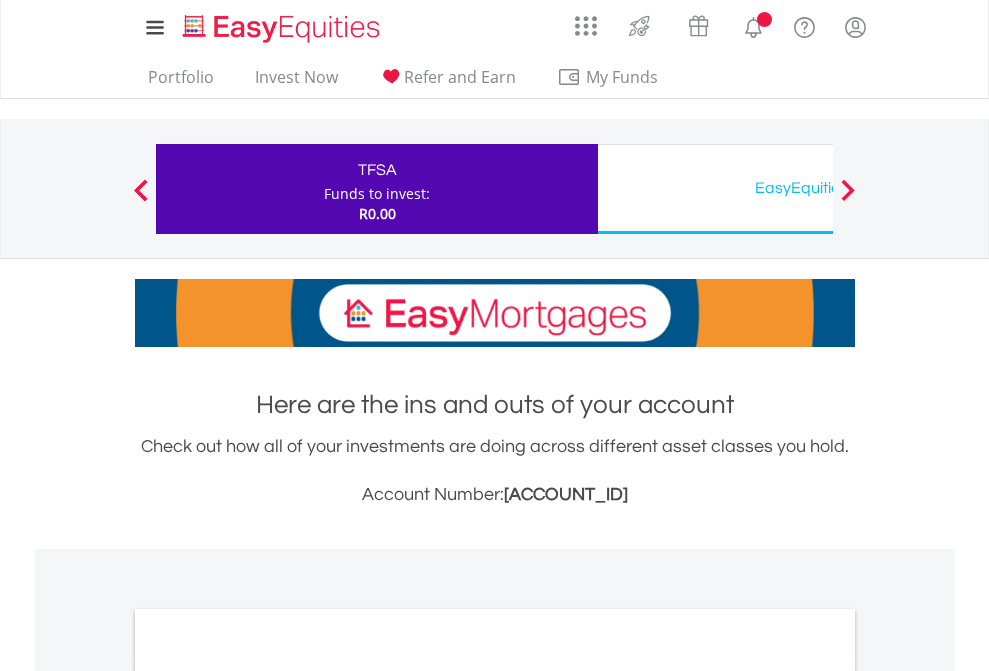 scroll, scrollTop: 0, scrollLeft: 0, axis: both 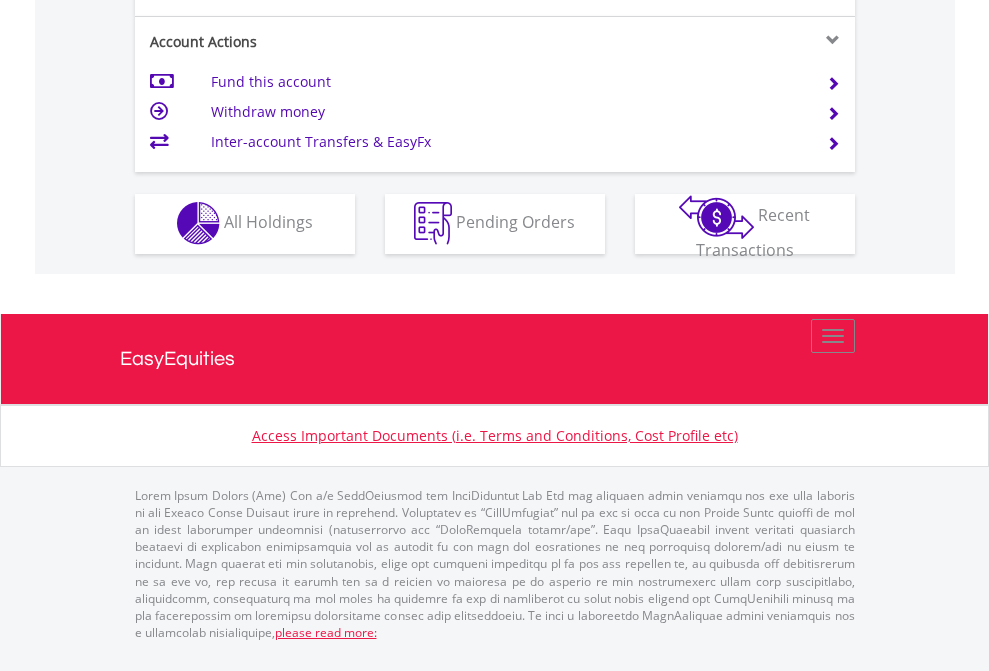 click on "Investment types" at bounding box center [706, -353] 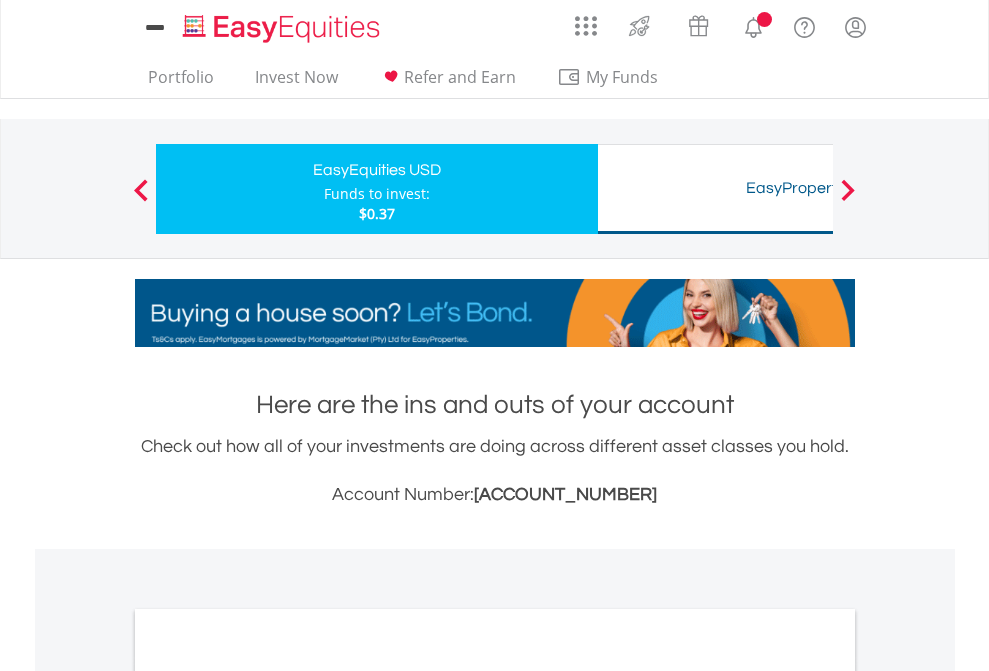 scroll, scrollTop: 0, scrollLeft: 0, axis: both 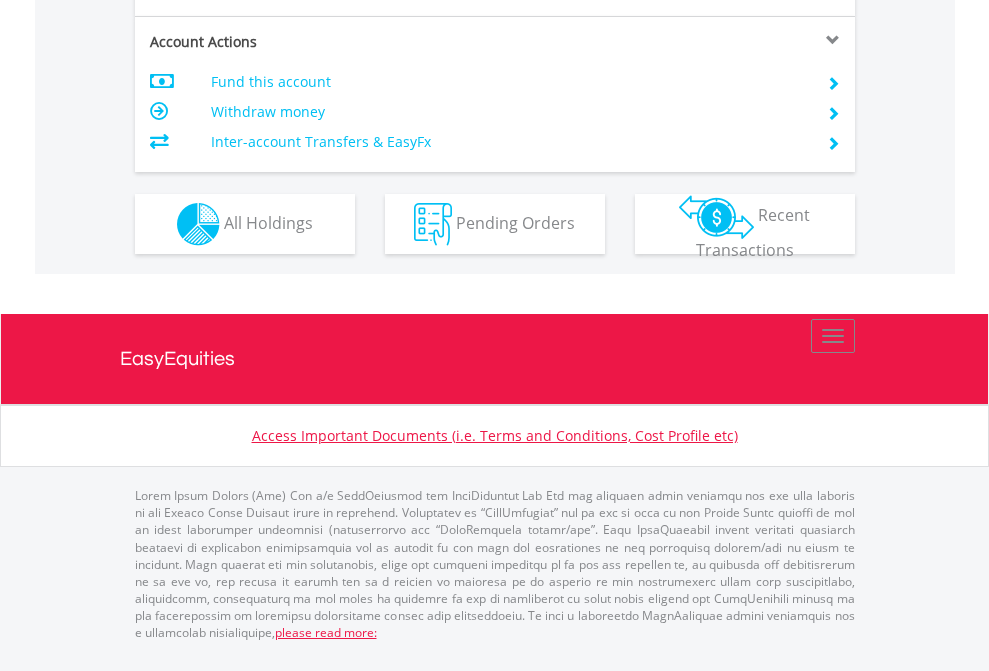 click on "Investment types" at bounding box center (706, -337) 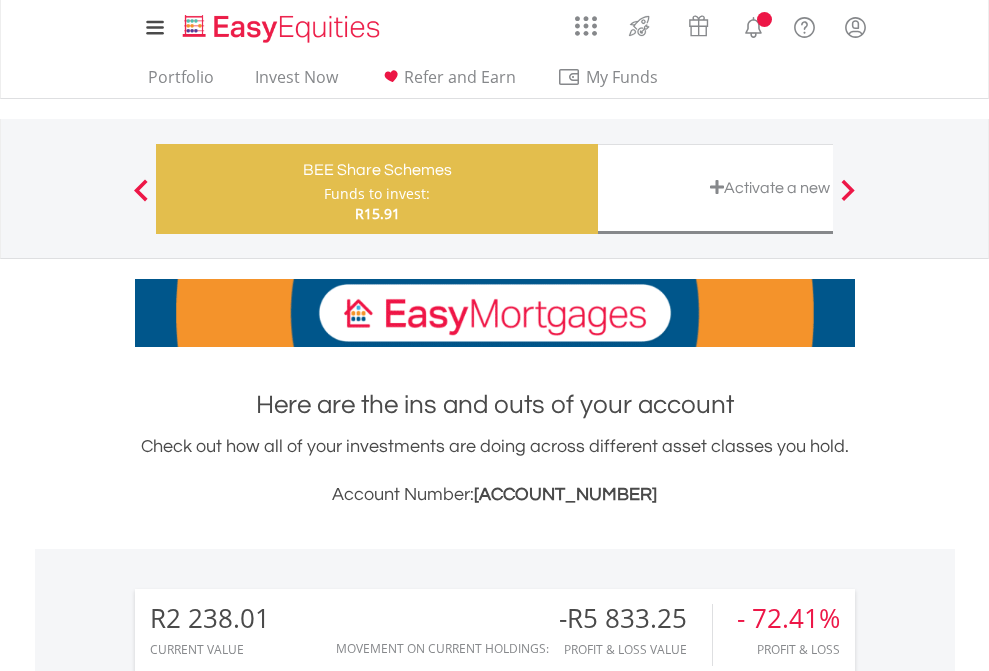scroll, scrollTop: 0, scrollLeft: 0, axis: both 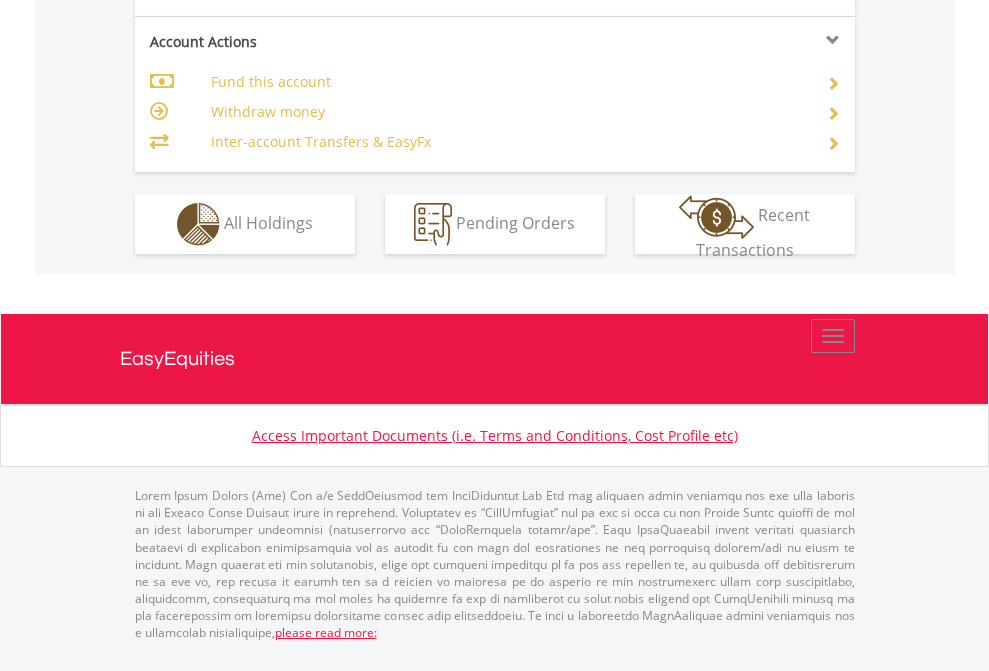 click on "Investment types" at bounding box center (706, -337) 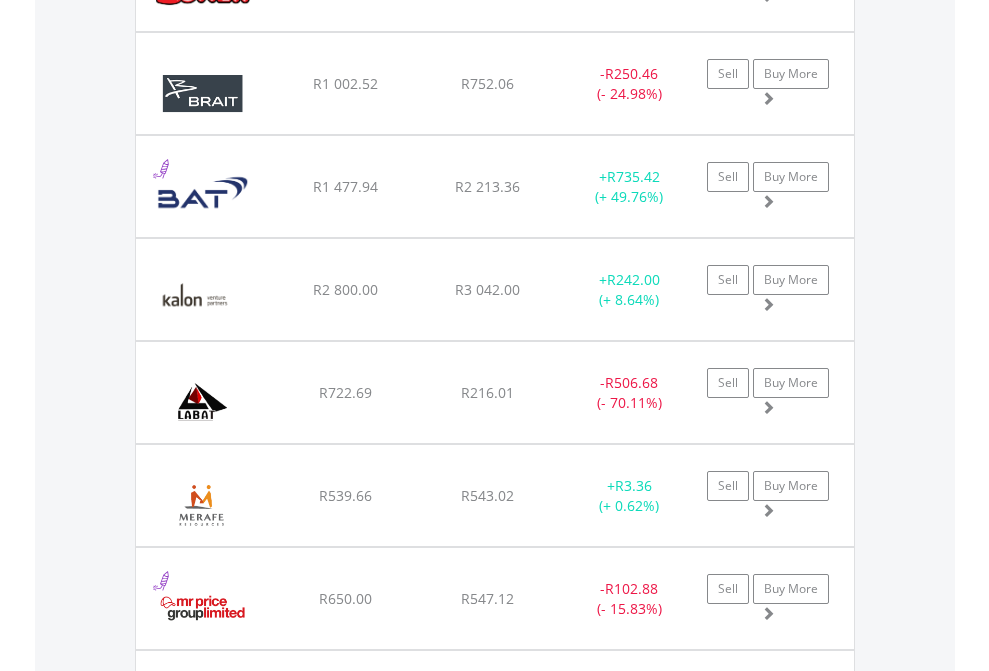scroll, scrollTop: 2225, scrollLeft: 0, axis: vertical 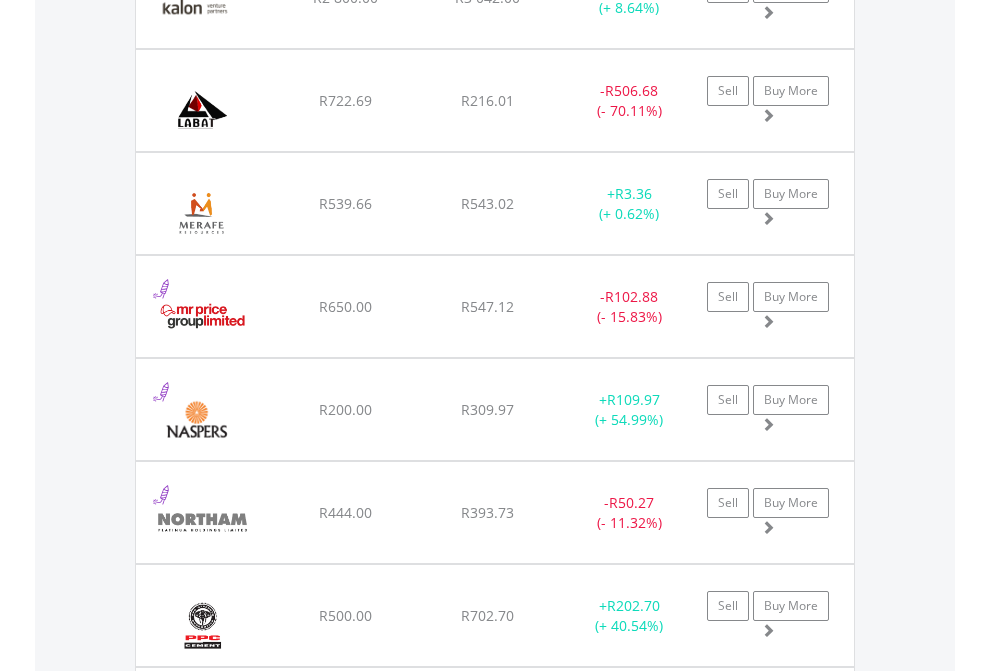 click on "TFSA" at bounding box center (818, -2037) 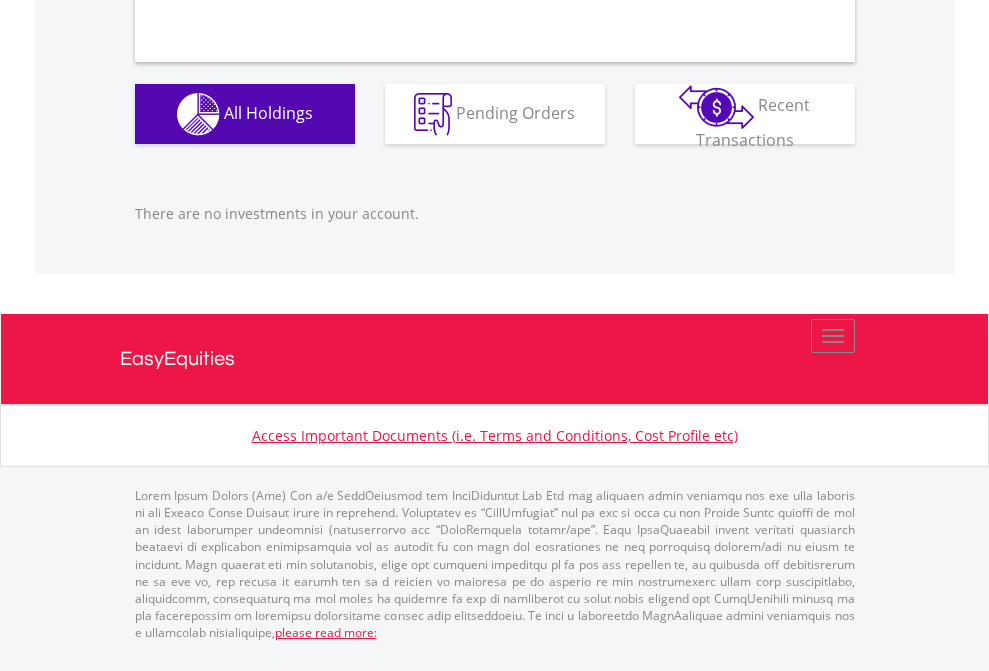 scroll, scrollTop: 1980, scrollLeft: 0, axis: vertical 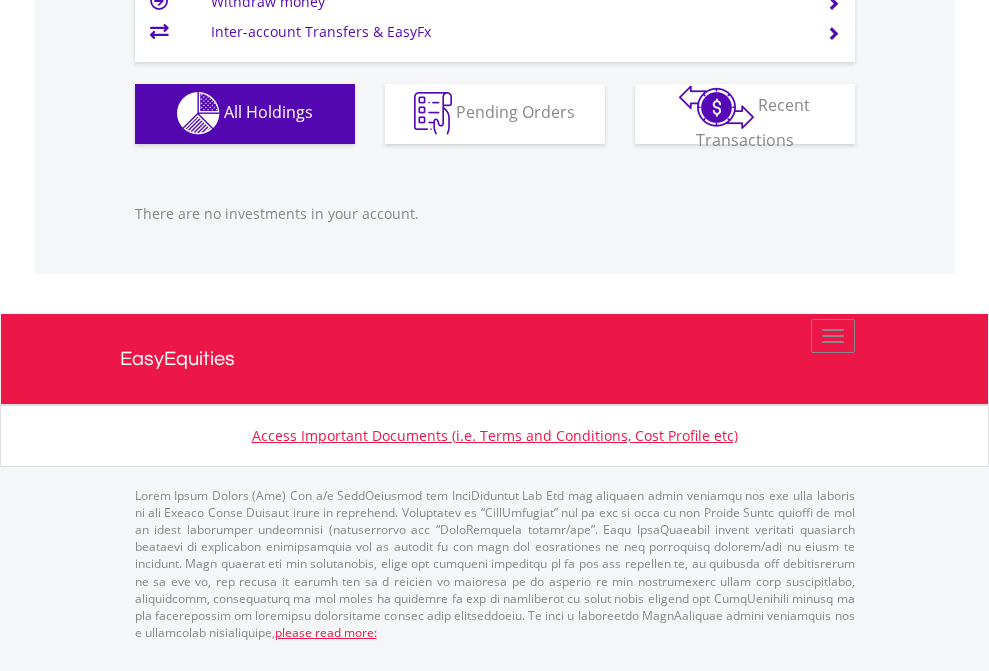 click on "EasyEquities USD" at bounding box center [818, -1142] 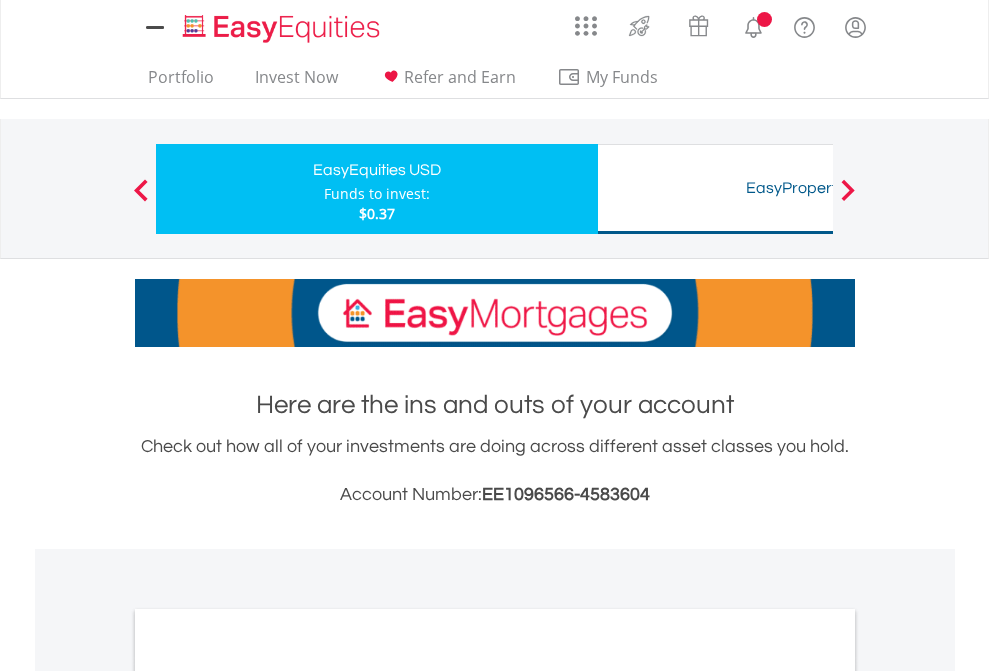 scroll, scrollTop: 1202, scrollLeft: 0, axis: vertical 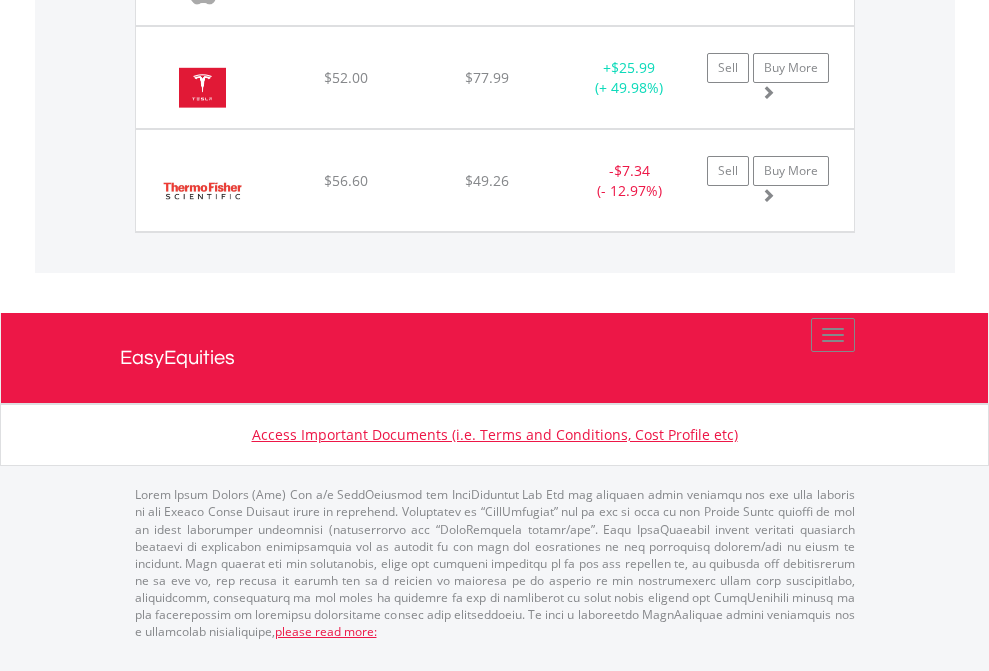 click on "All Holdings" at bounding box center (268, -267) 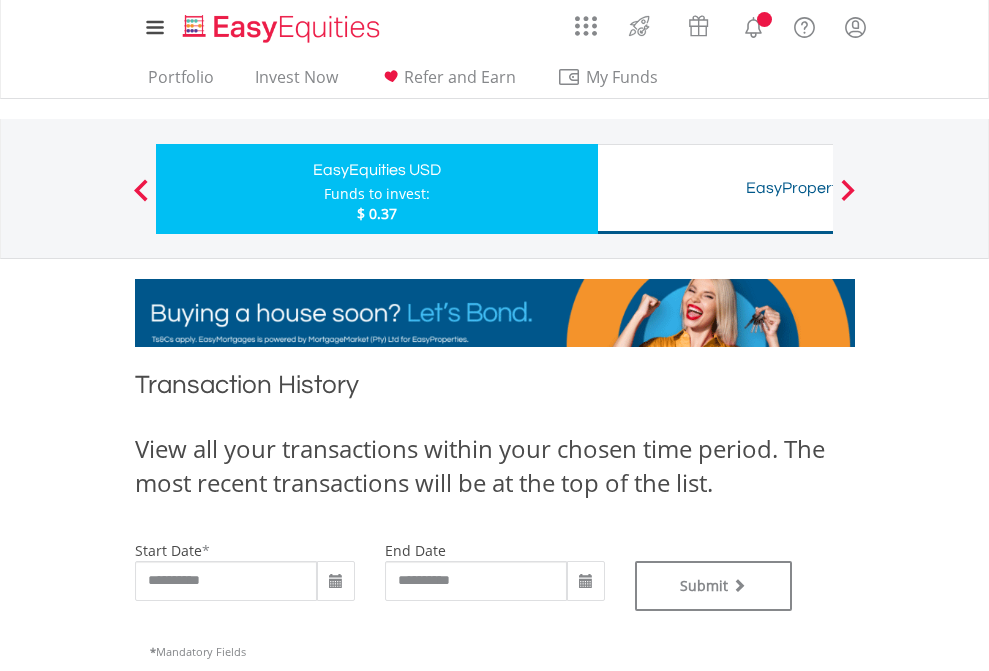 scroll, scrollTop: 0, scrollLeft: 0, axis: both 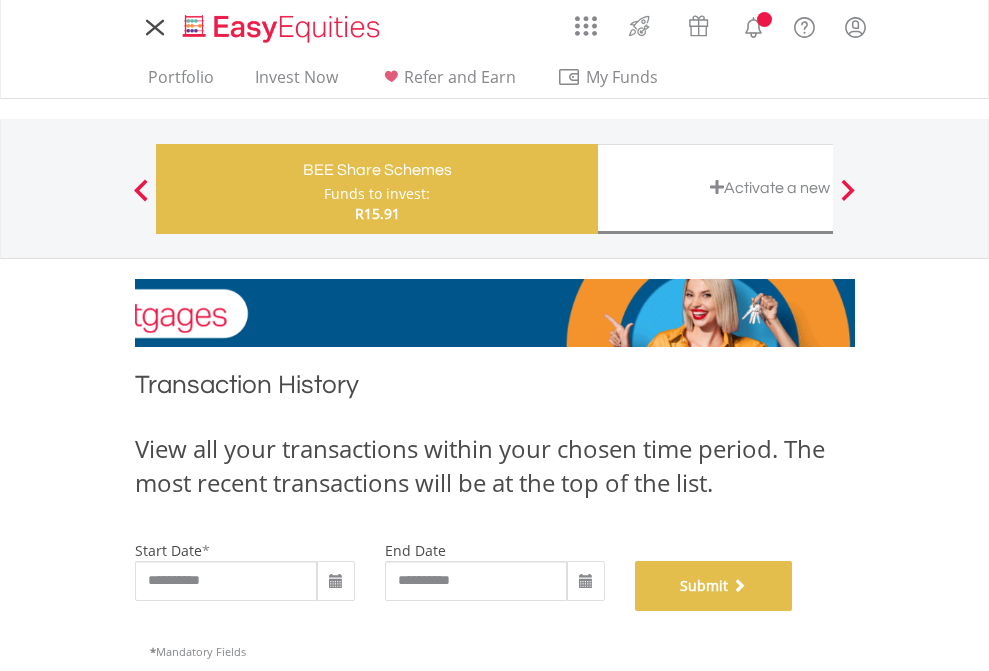 click on "Submit" at bounding box center [714, 586] 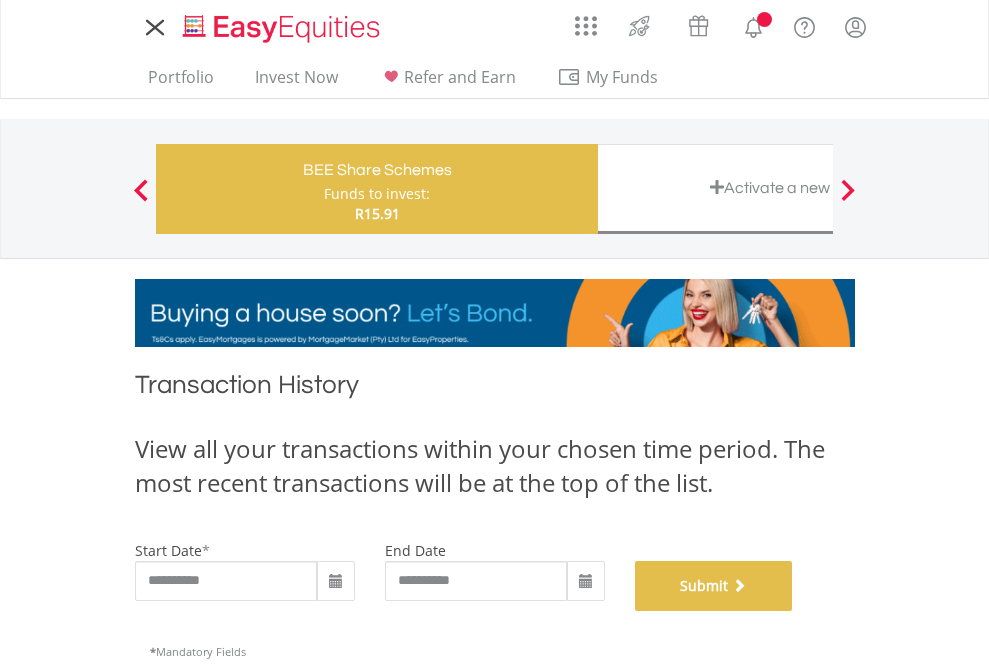 scroll, scrollTop: 811, scrollLeft: 0, axis: vertical 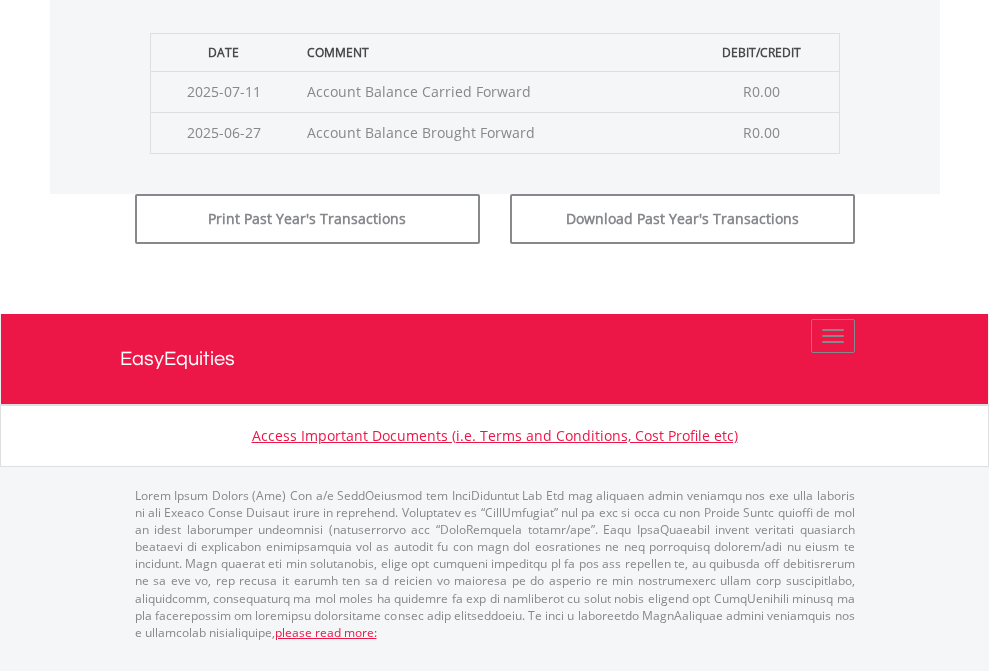 click on "Submit" at bounding box center (714, -183) 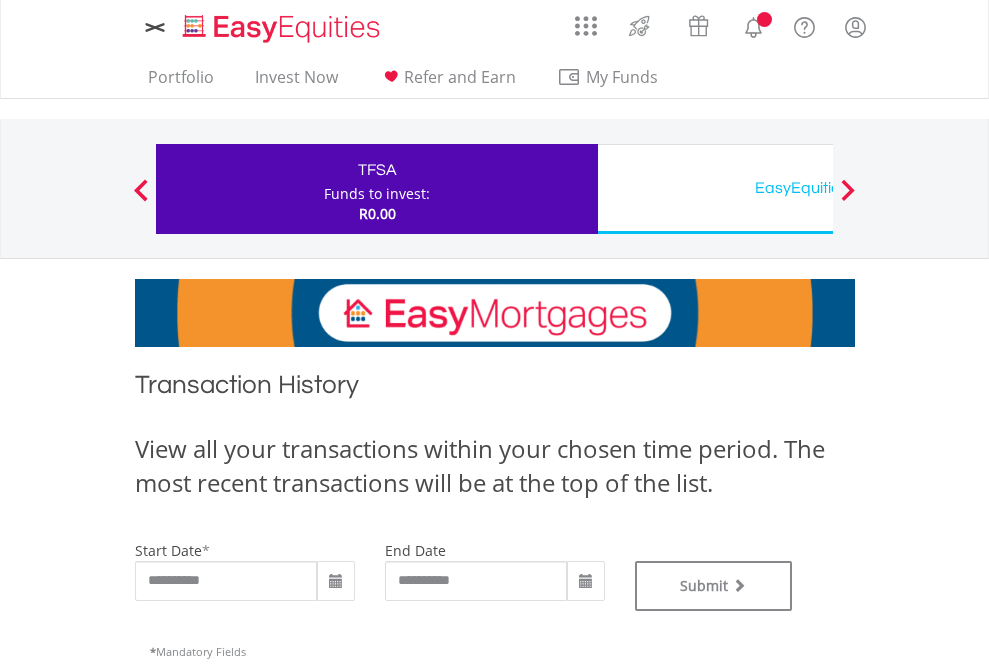 scroll, scrollTop: 0, scrollLeft: 0, axis: both 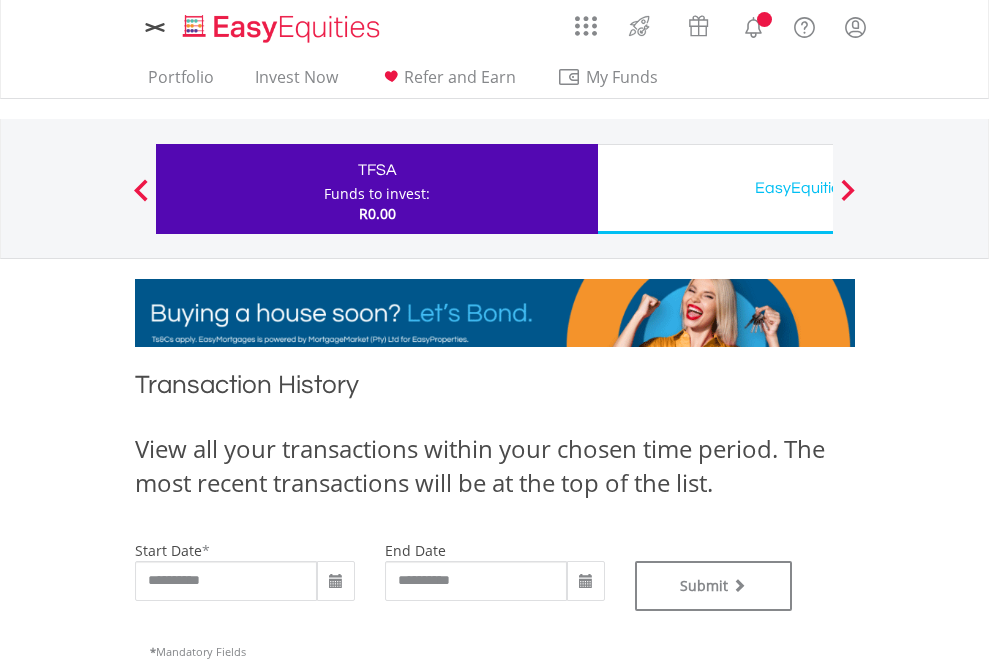 click on "EasyEquities USD" at bounding box center (818, 188) 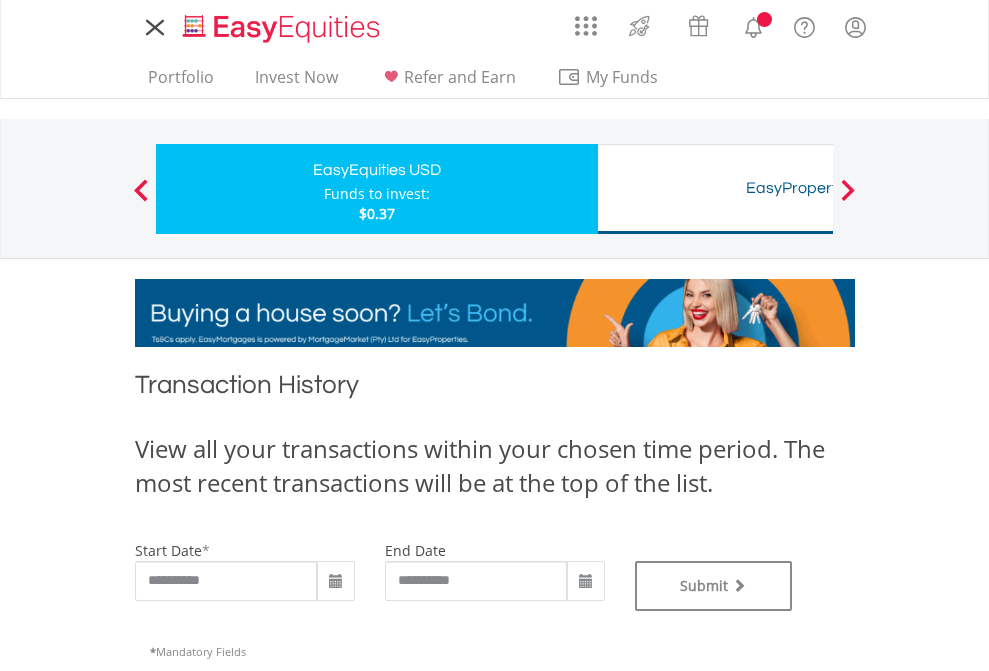 scroll, scrollTop: 0, scrollLeft: 0, axis: both 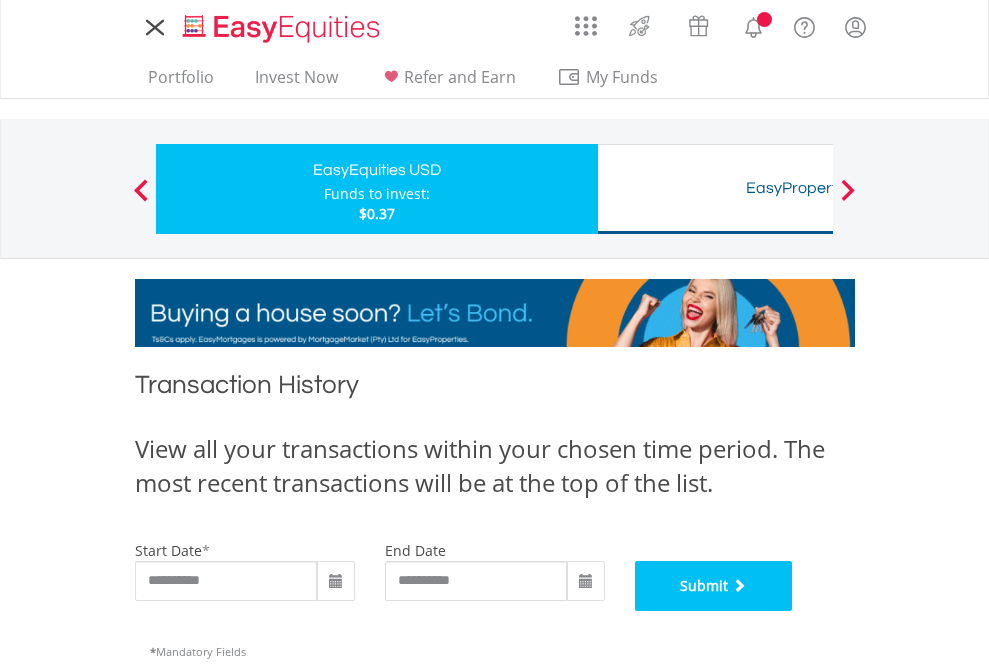 click on "Submit" at bounding box center (714, 586) 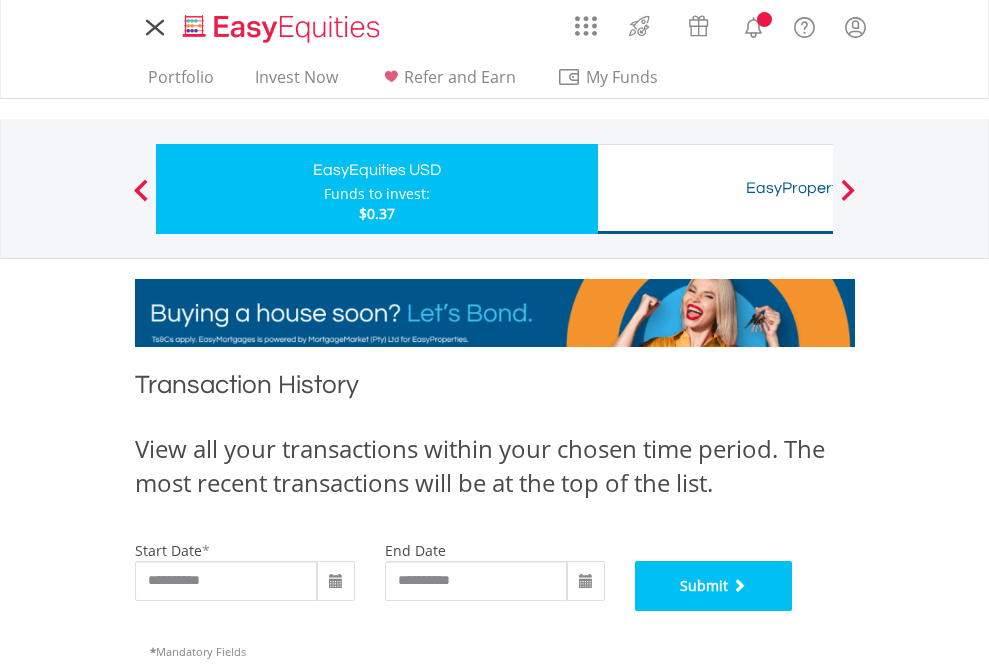 scroll, scrollTop: 811, scrollLeft: 0, axis: vertical 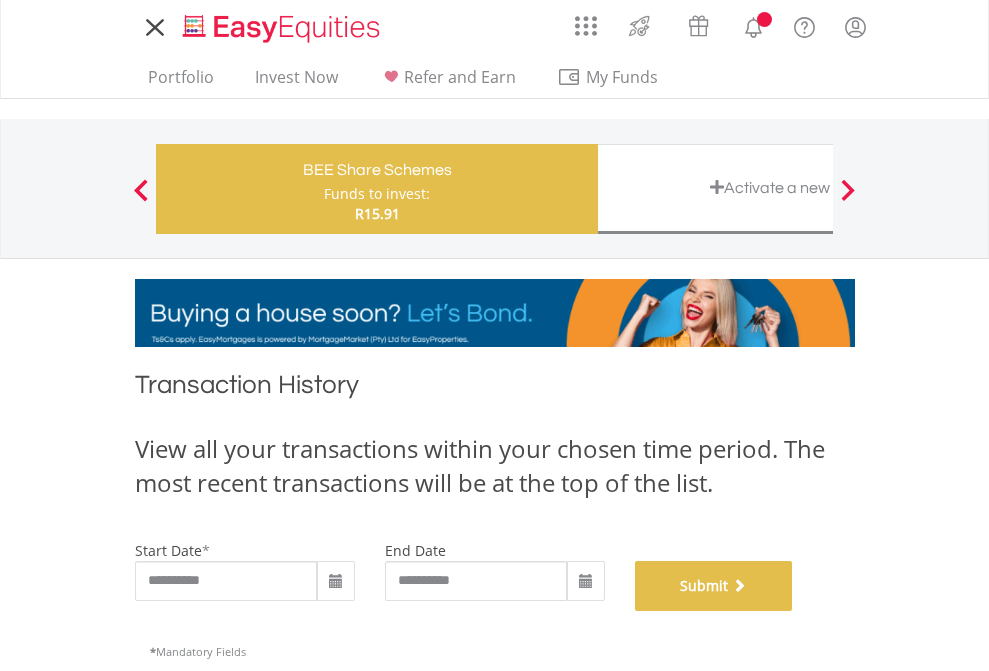 click on "Submit" at bounding box center [714, 586] 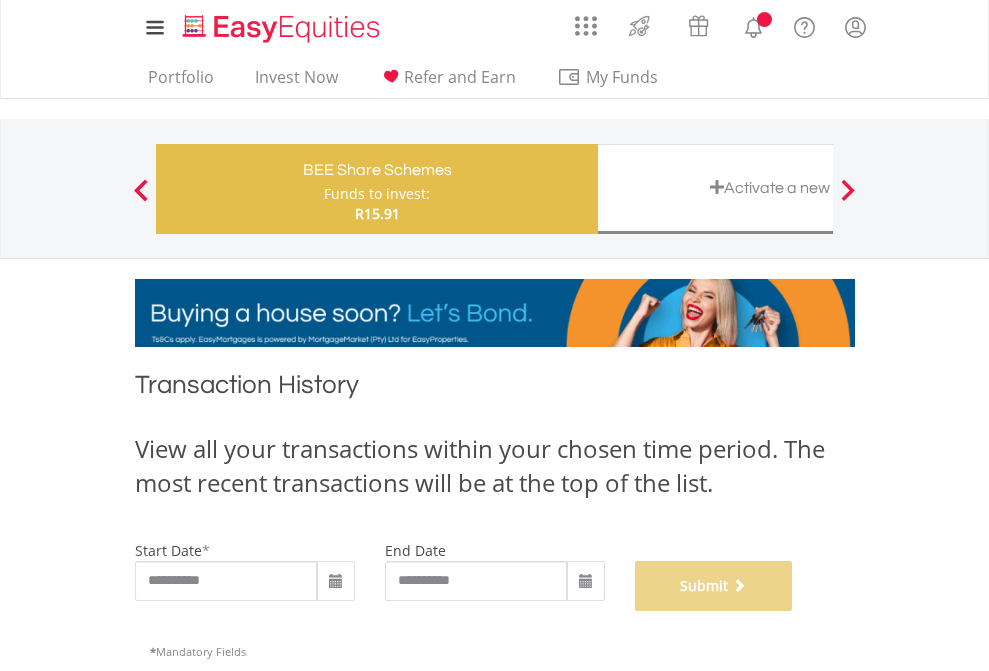 scroll, scrollTop: 811, scrollLeft: 0, axis: vertical 